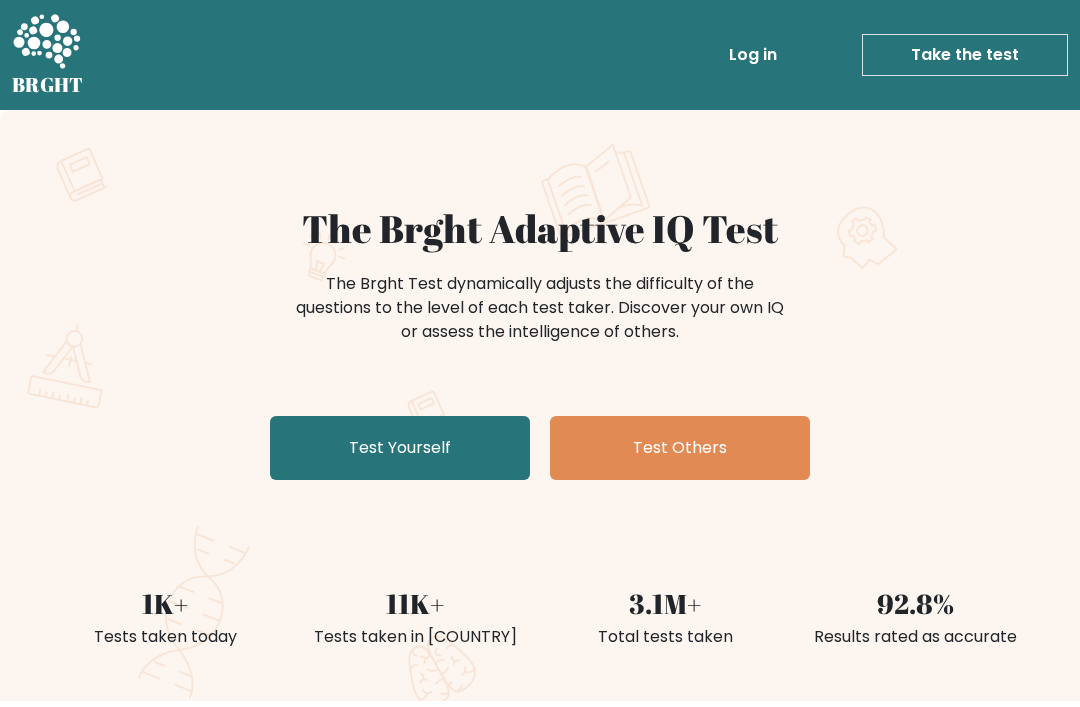 scroll, scrollTop: 0, scrollLeft: 0, axis: both 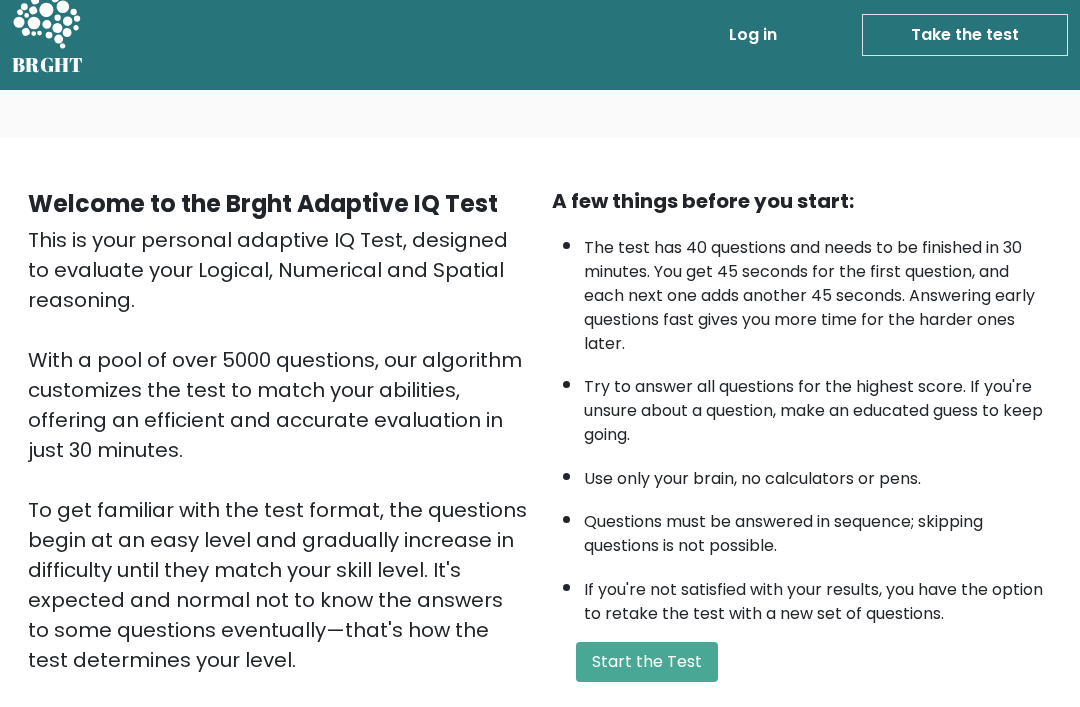 click on "Start the Test" at bounding box center (647, 662) 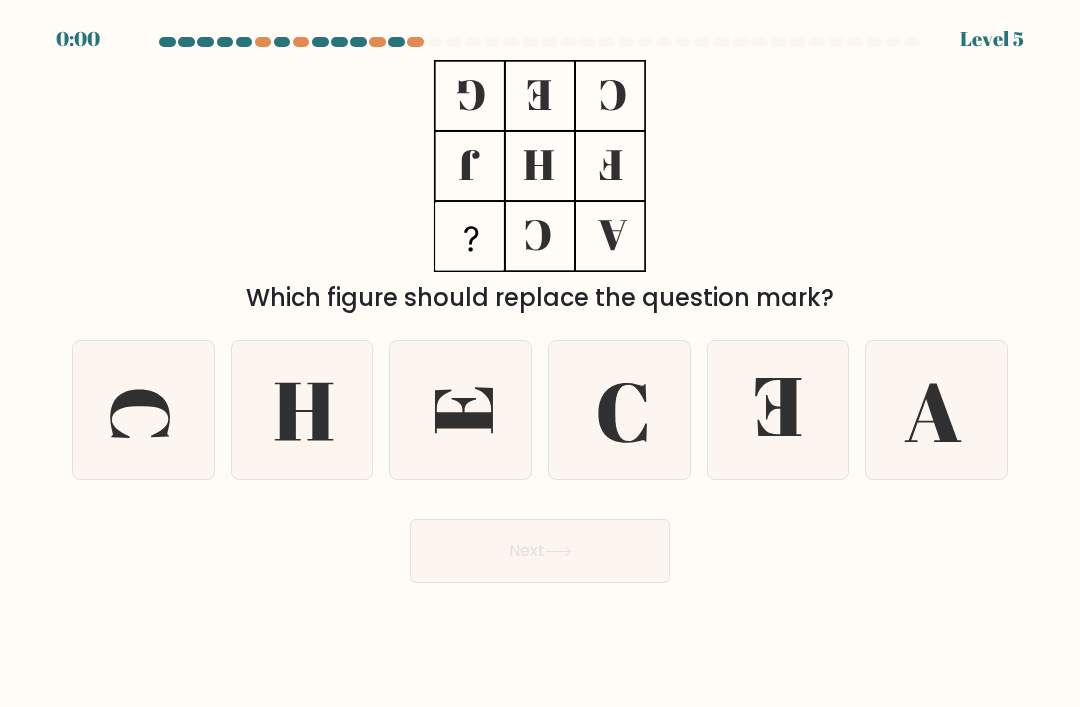 scroll, scrollTop: 0, scrollLeft: 0, axis: both 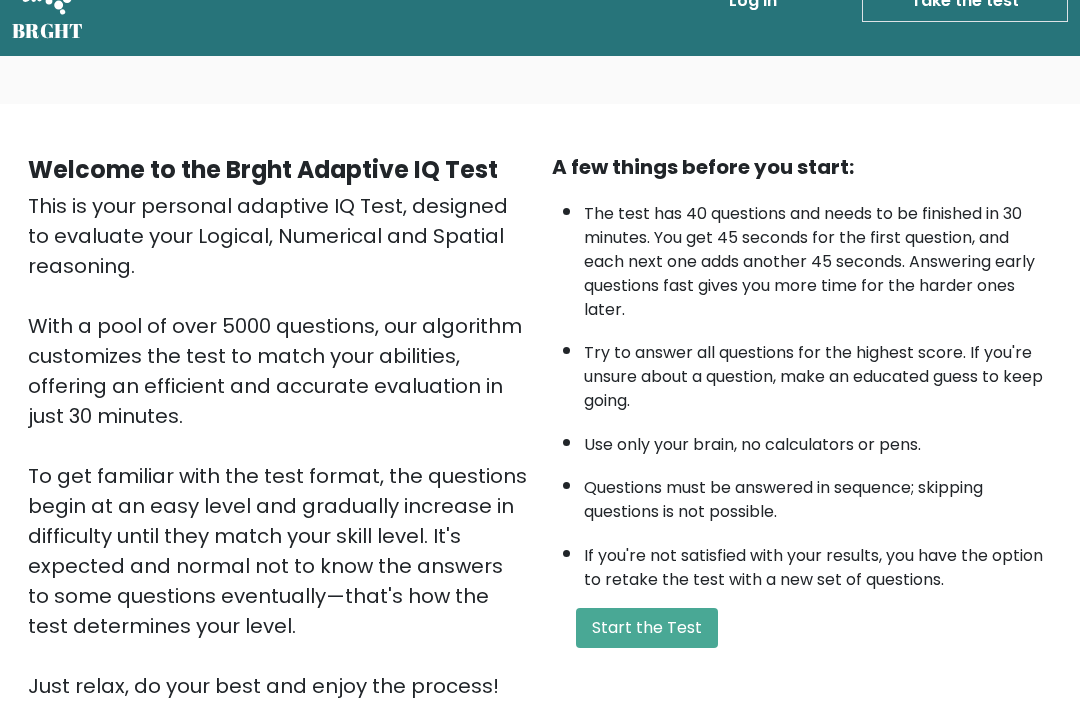 click on "Start the Test" at bounding box center (647, 628) 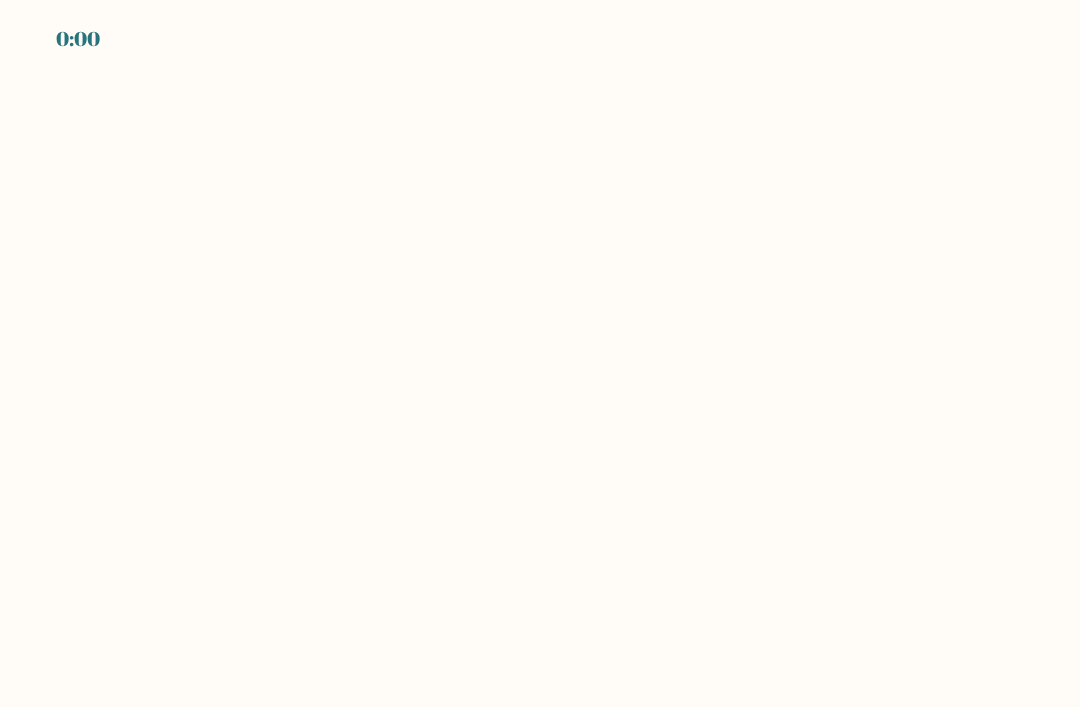 scroll, scrollTop: 0, scrollLeft: 0, axis: both 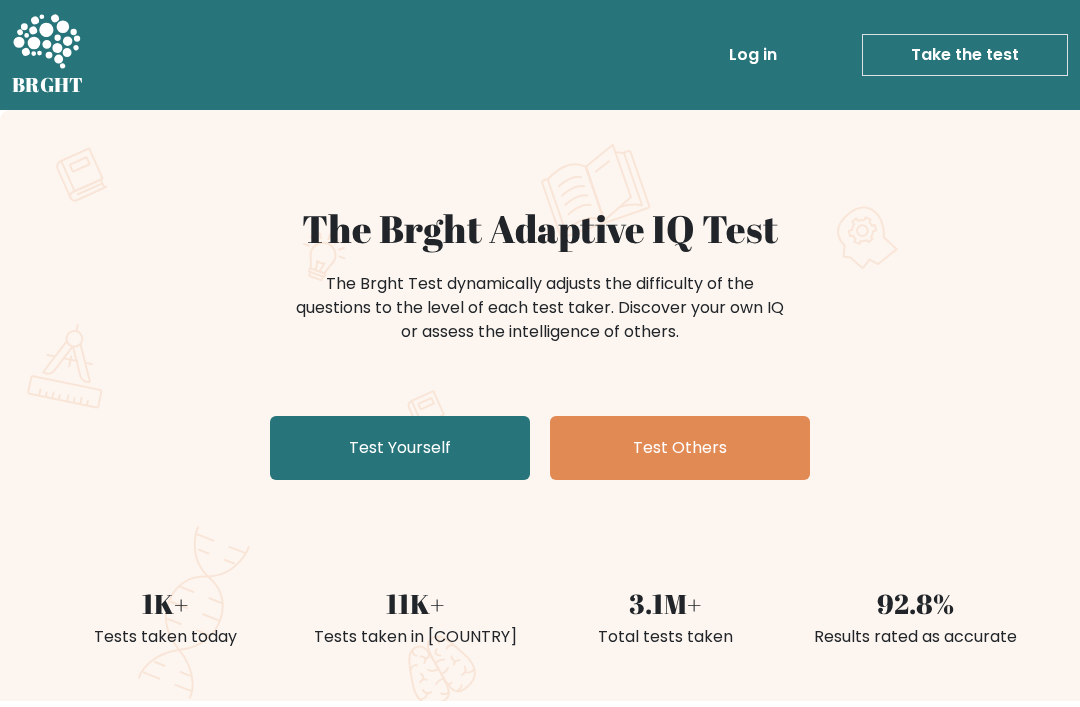 click on "Test Others" at bounding box center (680, 448) 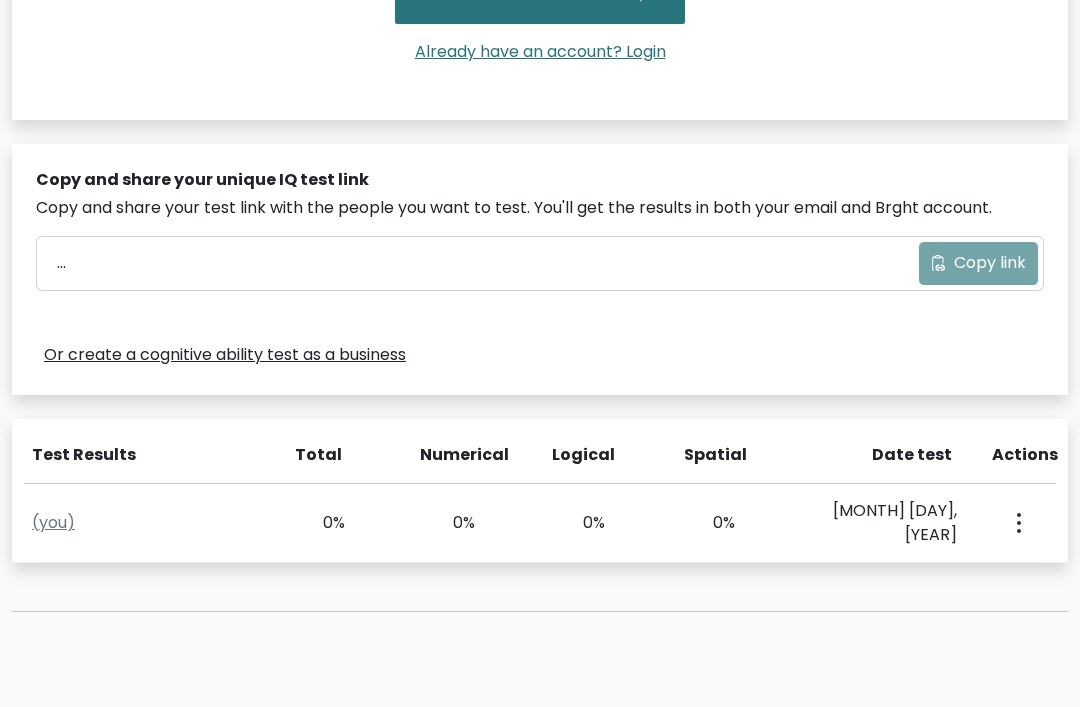 scroll, scrollTop: 650, scrollLeft: 0, axis: vertical 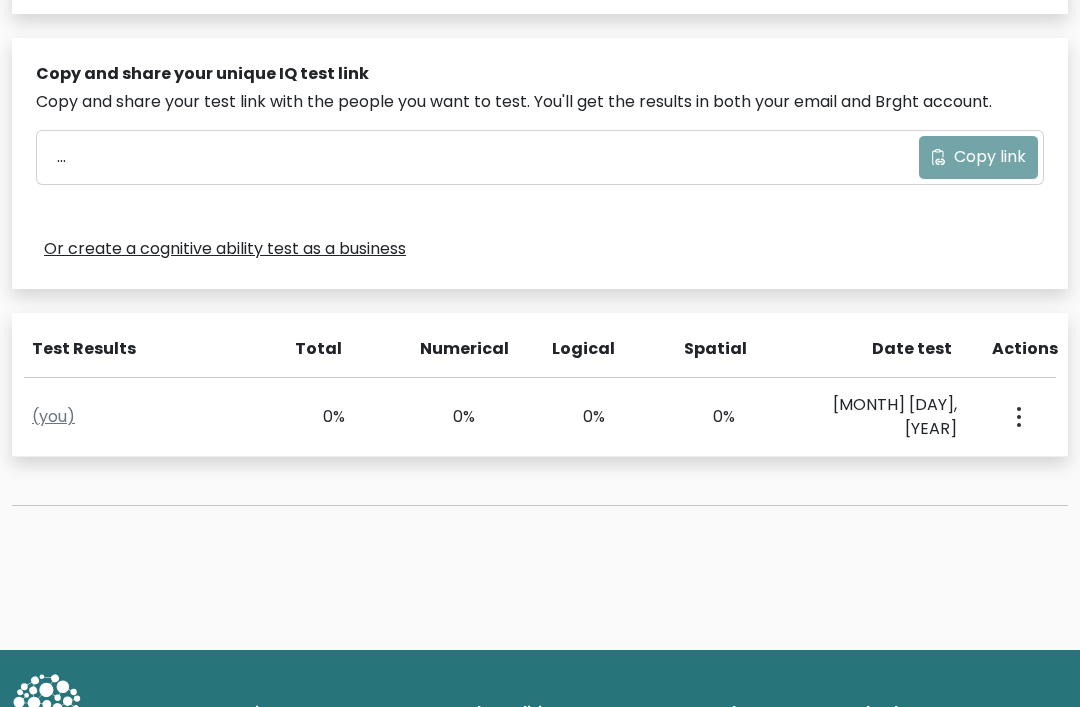 click at bounding box center [1017, 417] 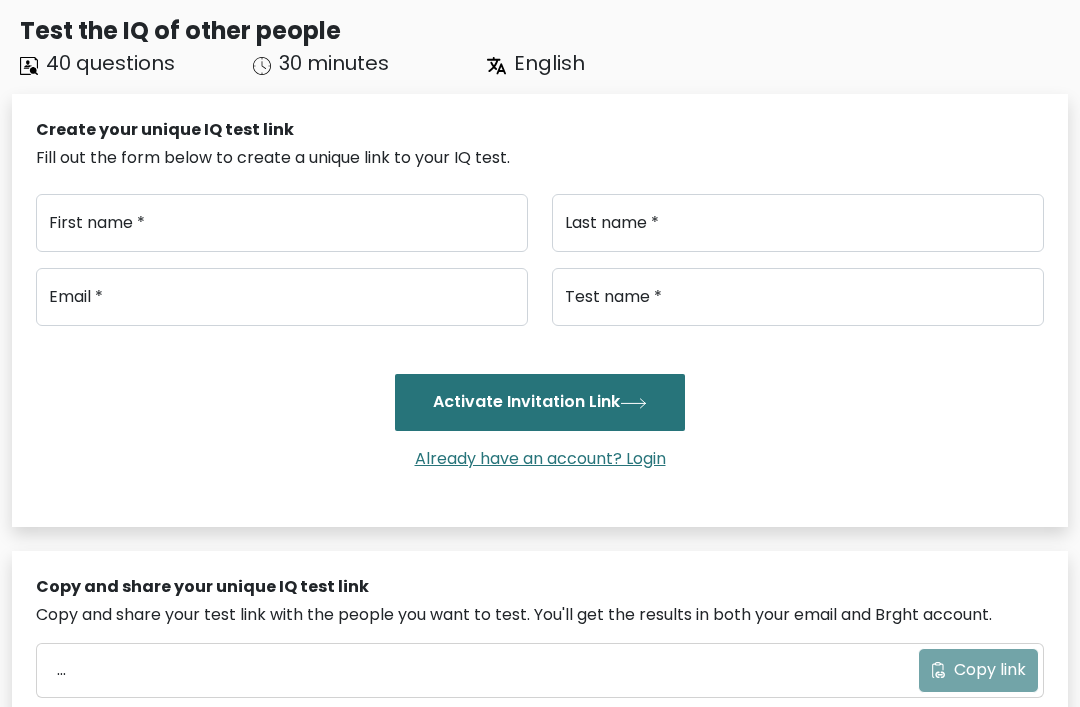 scroll, scrollTop: 0, scrollLeft: 0, axis: both 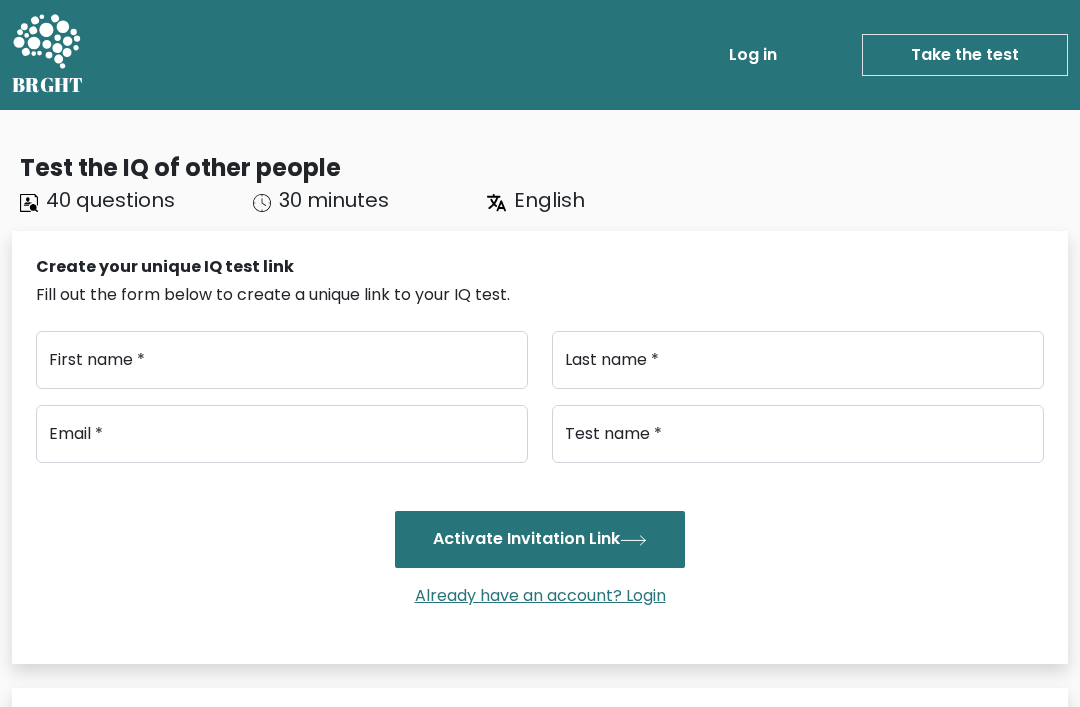 click on "Take the test" at bounding box center [965, 55] 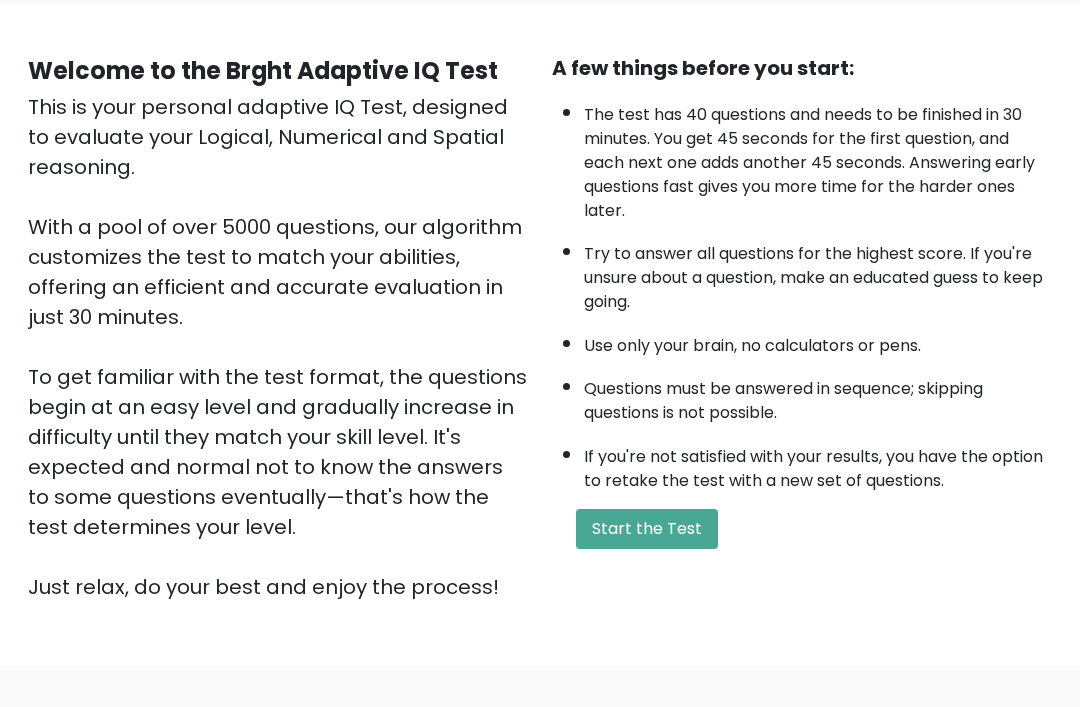 scroll, scrollTop: 158, scrollLeft: 0, axis: vertical 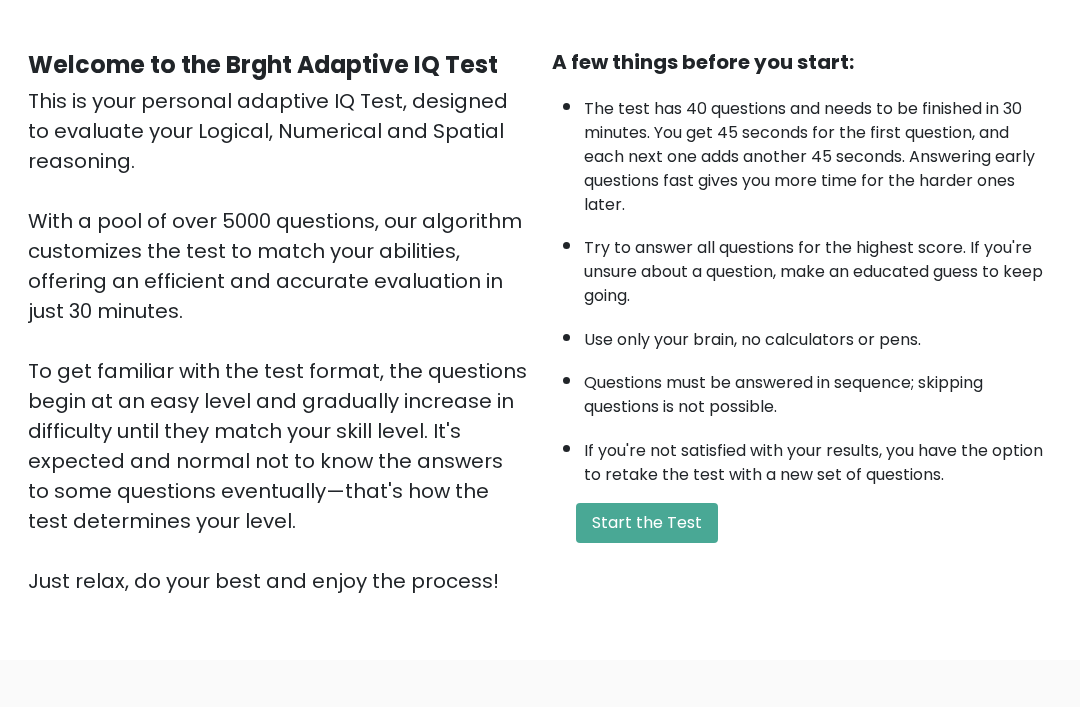 click on "Start the Test" at bounding box center (647, 524) 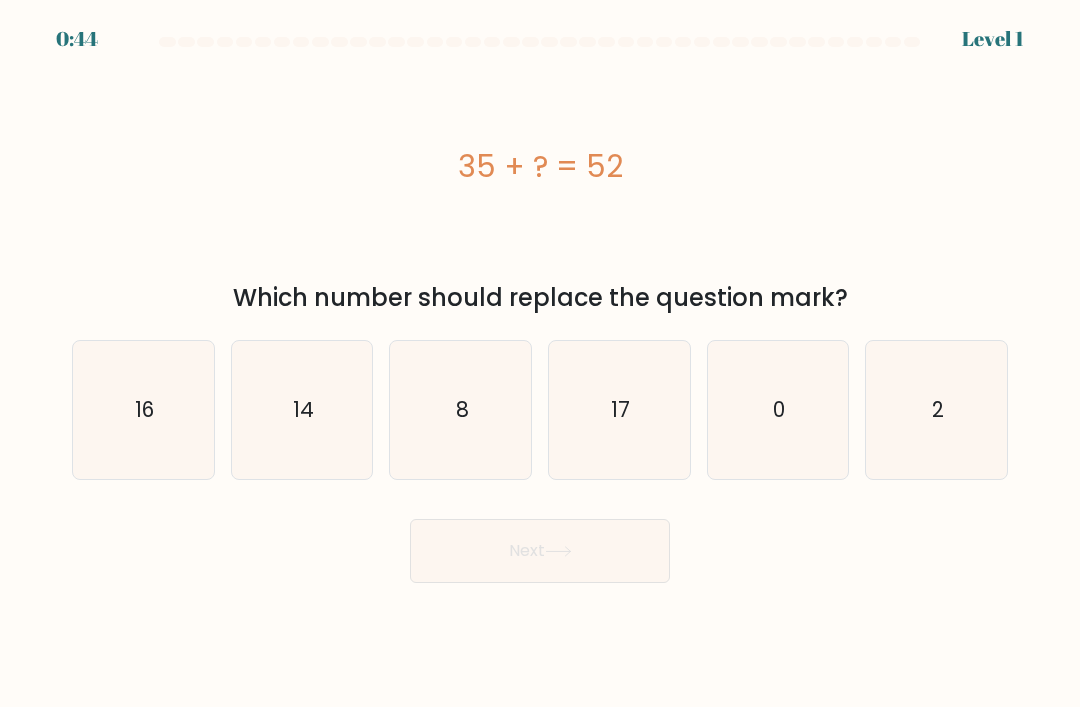 scroll, scrollTop: 0, scrollLeft: 0, axis: both 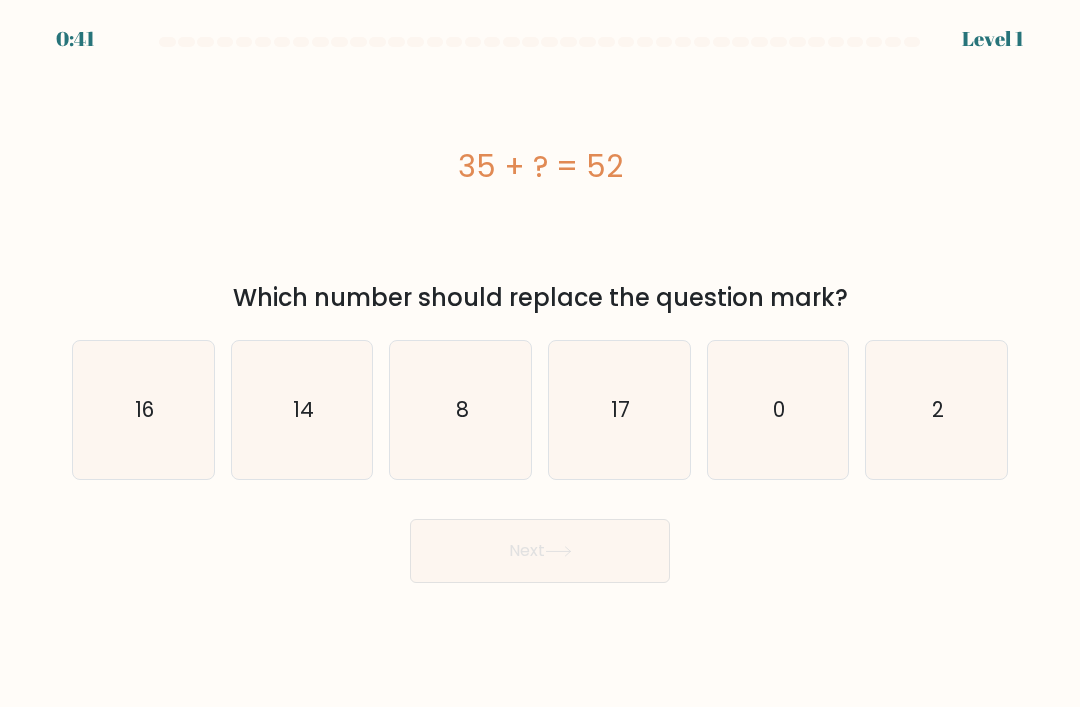 click on "17" at bounding box center [620, 409] 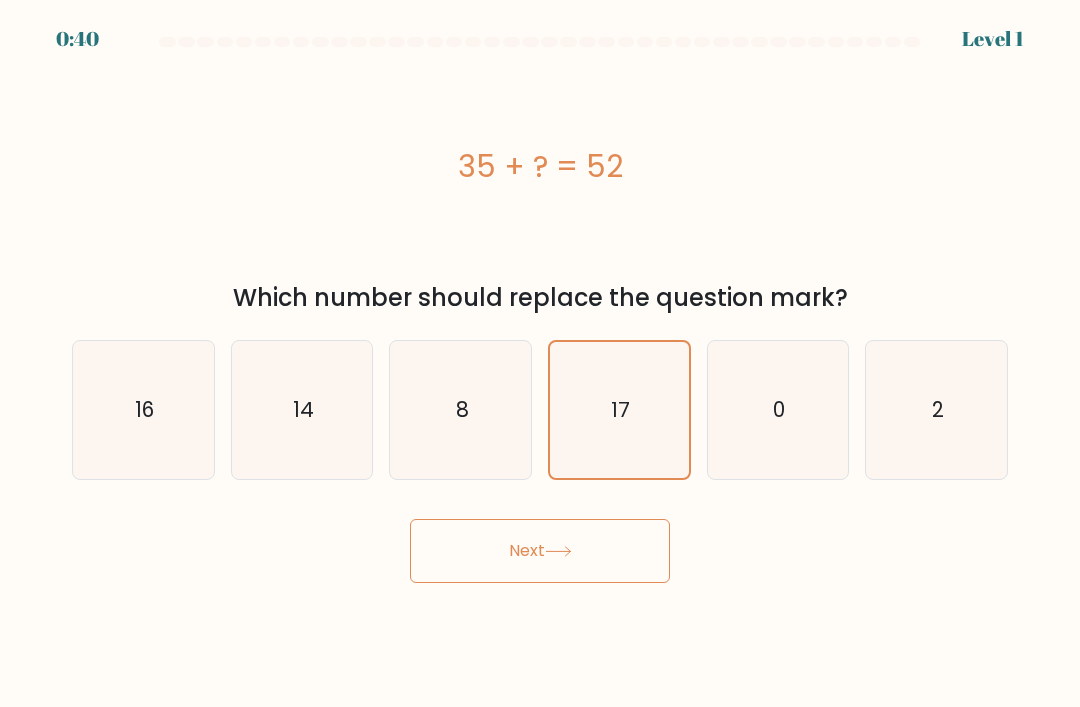 click at bounding box center [558, 551] 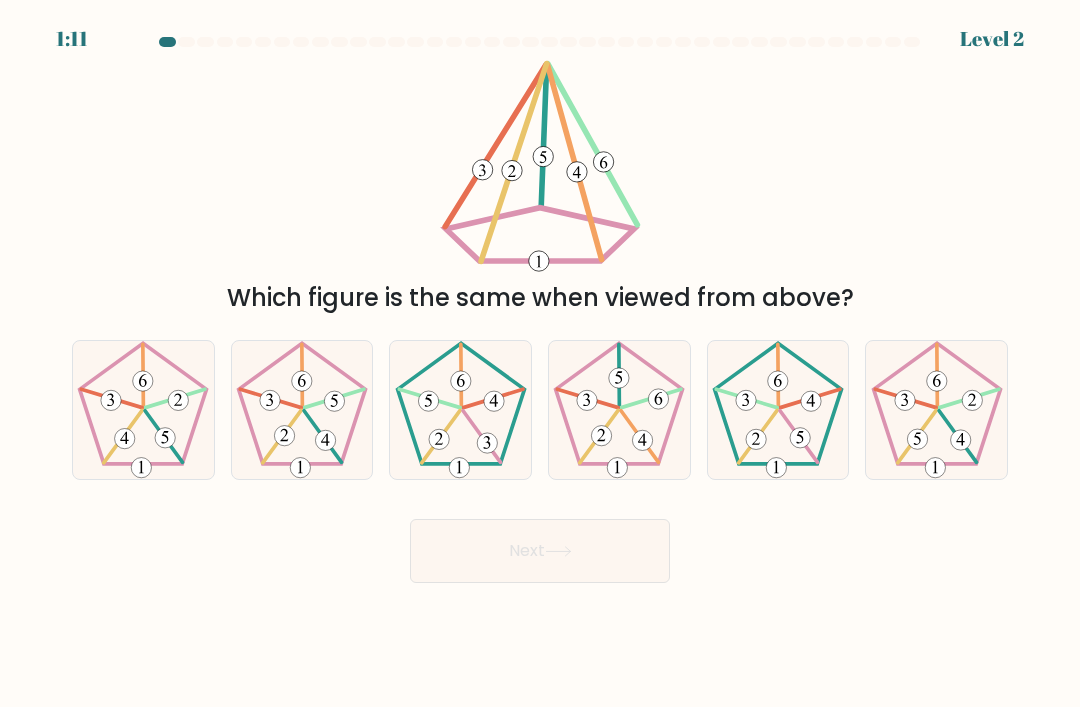 click at bounding box center [619, 410] 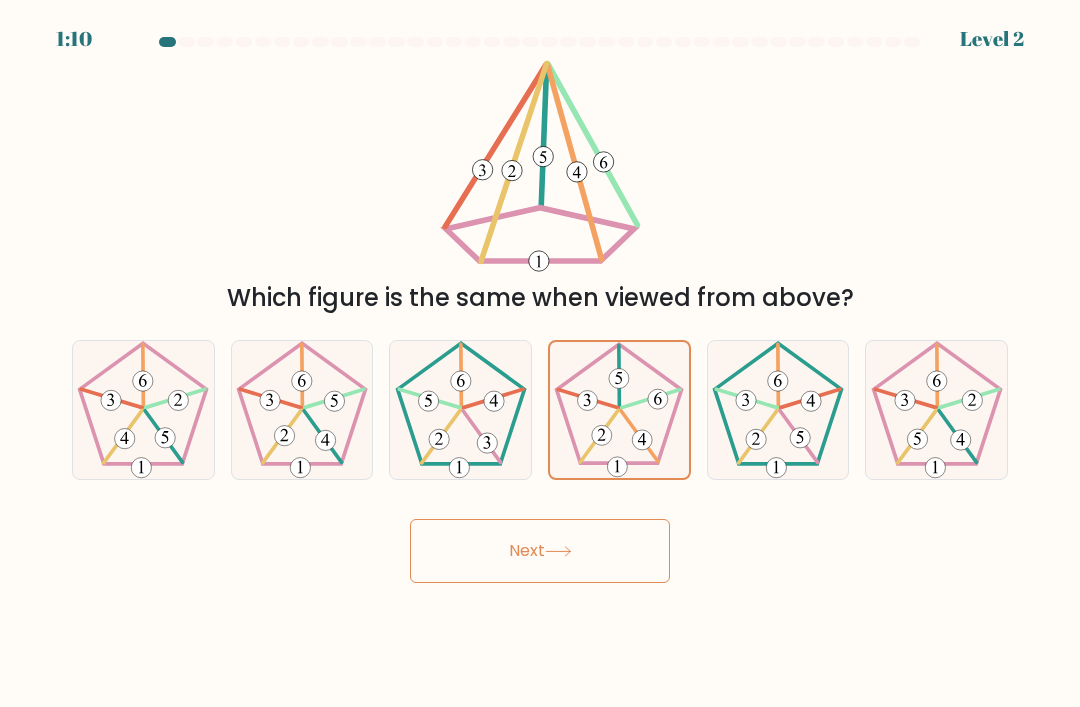 click on "Next" at bounding box center (540, 551) 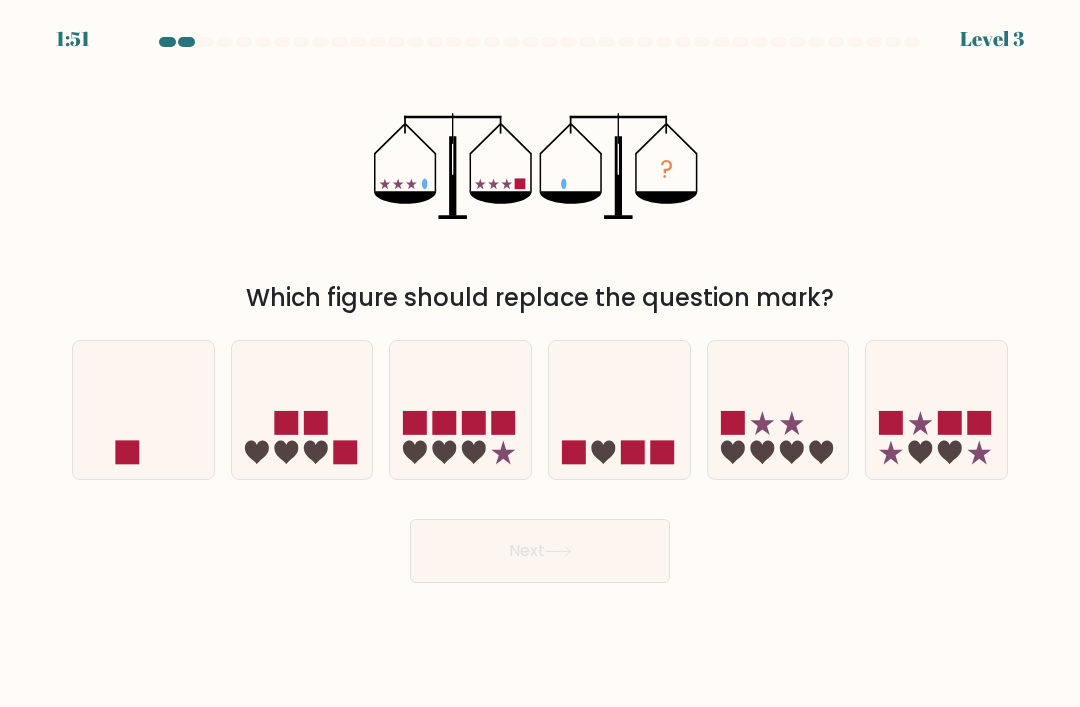 click at bounding box center (143, 410) 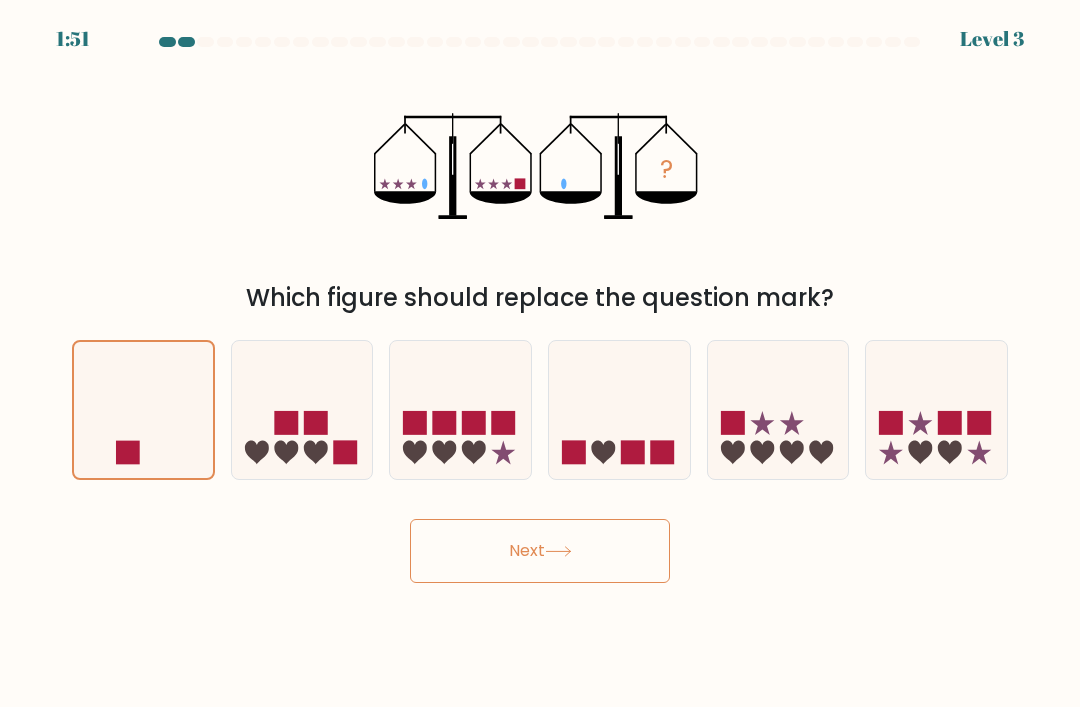 click on "Next" at bounding box center (540, 551) 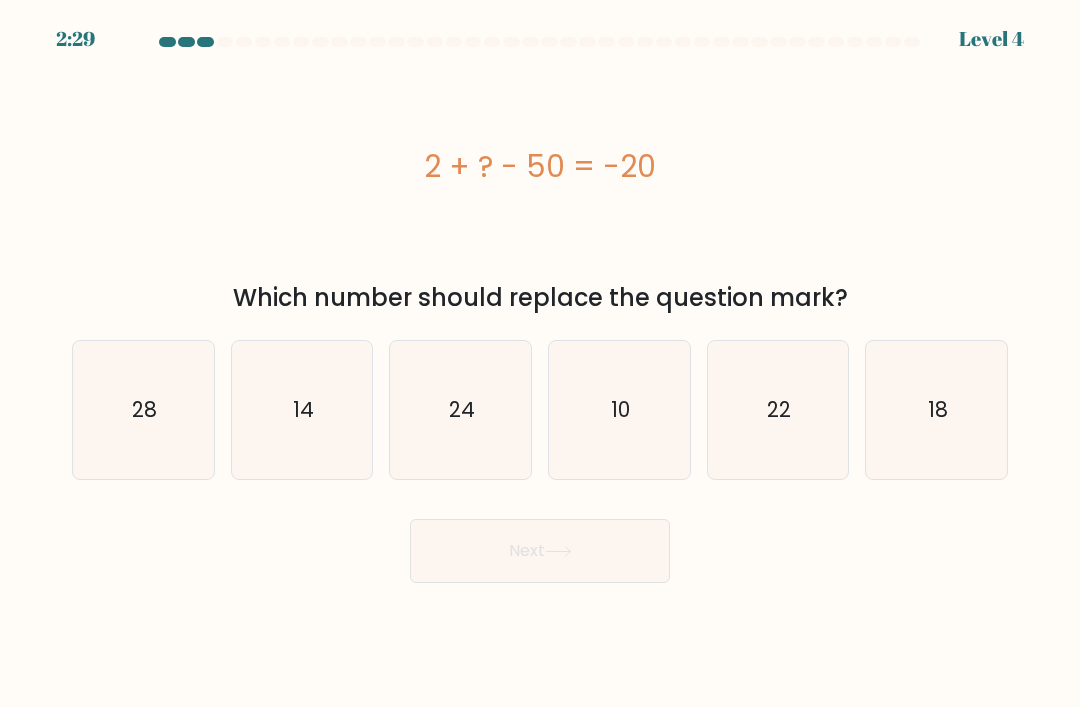 click on "28" at bounding box center [143, 410] 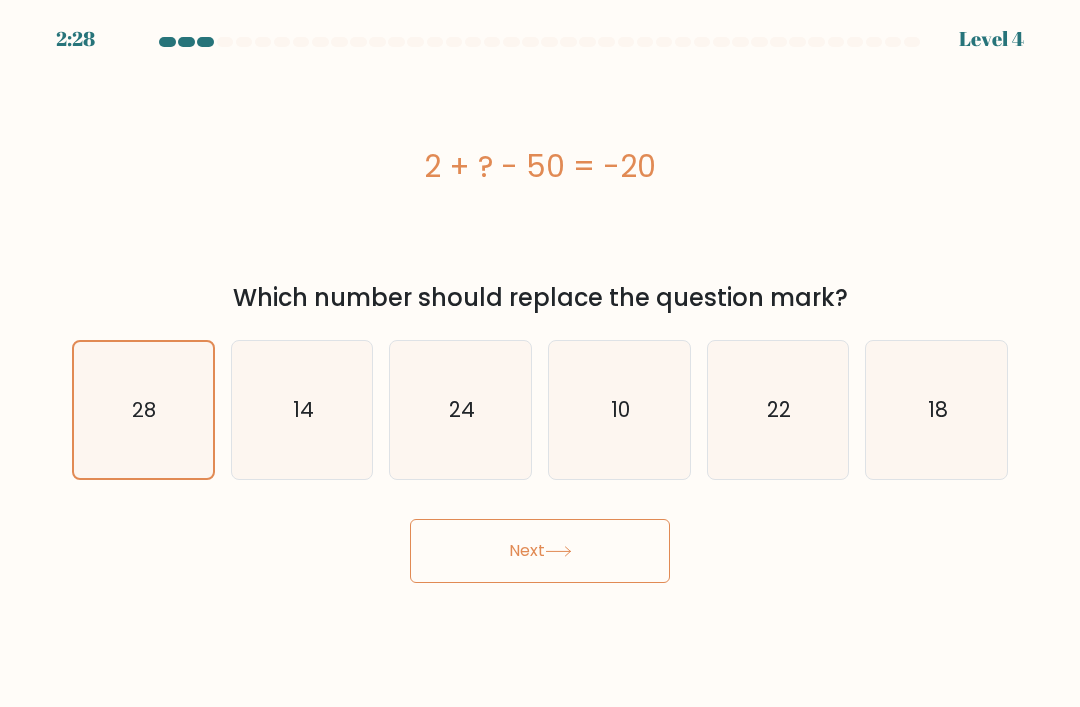 click on "Next" at bounding box center [540, 551] 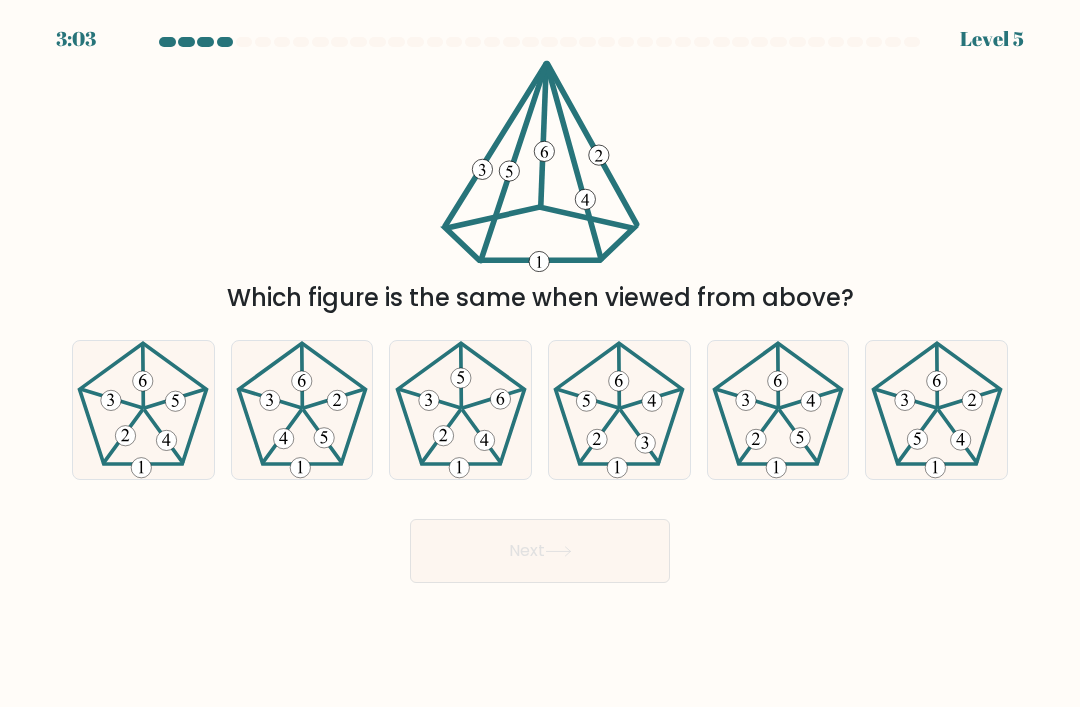 click at bounding box center (937, 410) 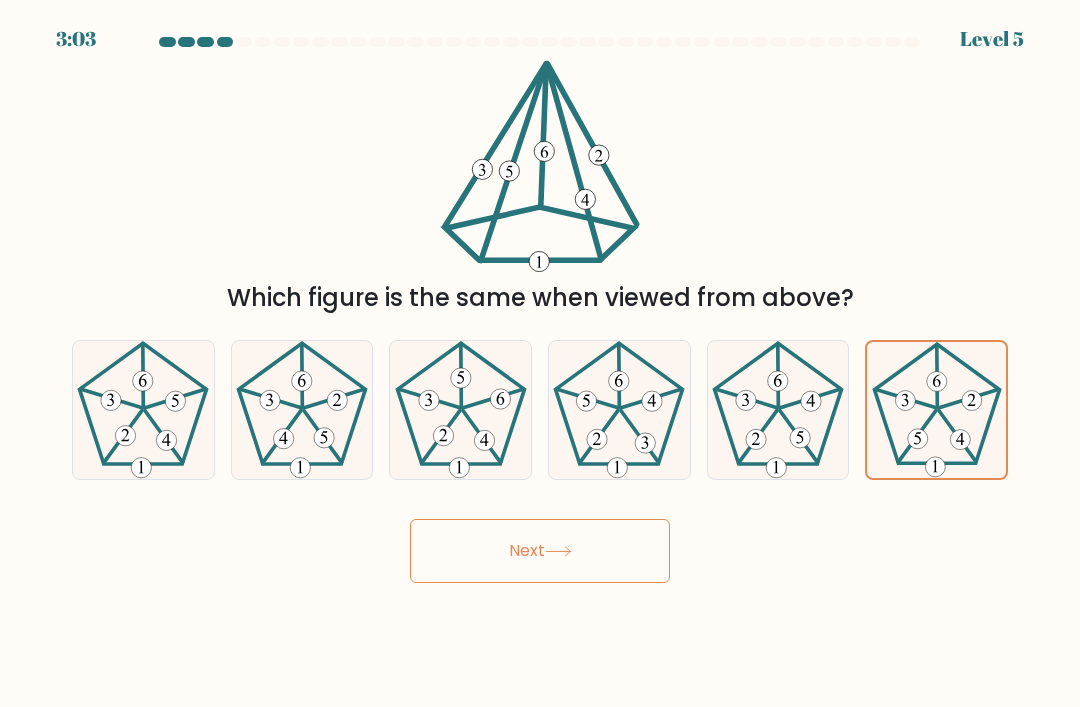click on "Next" at bounding box center [540, 551] 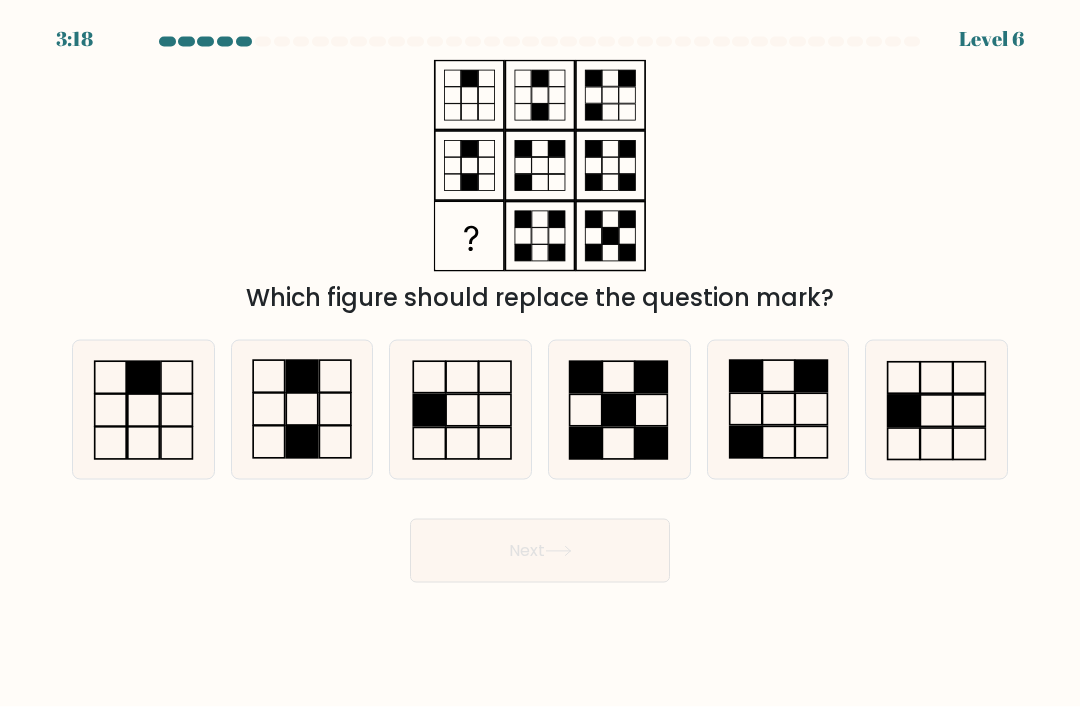 scroll, scrollTop: 42, scrollLeft: 0, axis: vertical 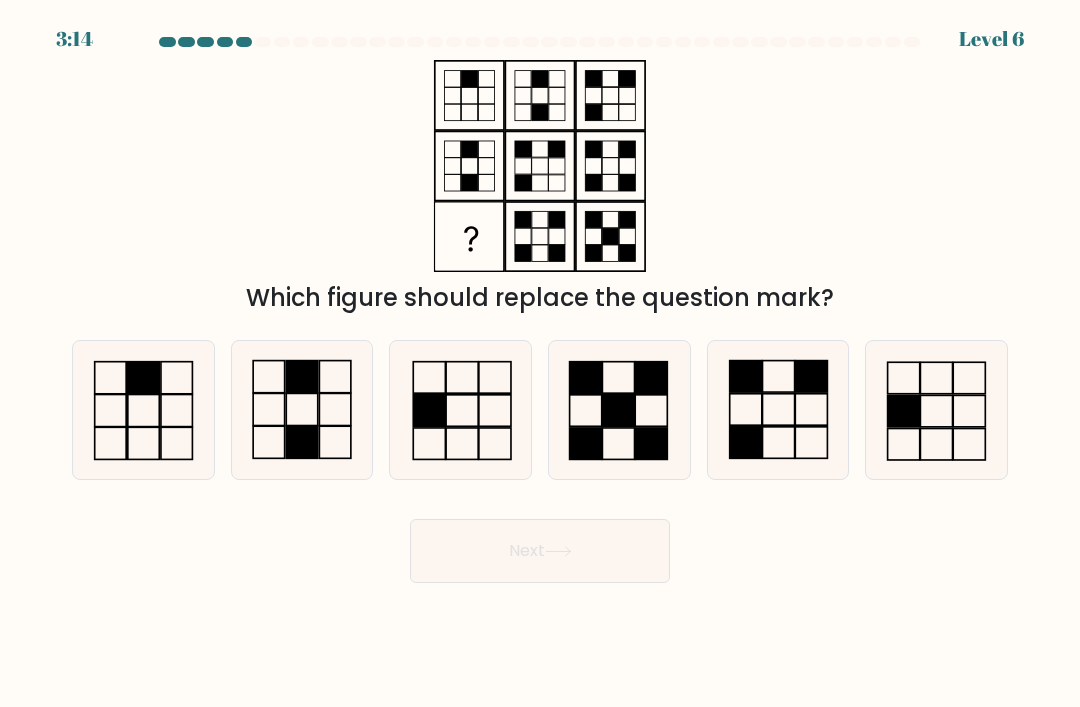 click at bounding box center [778, 409] 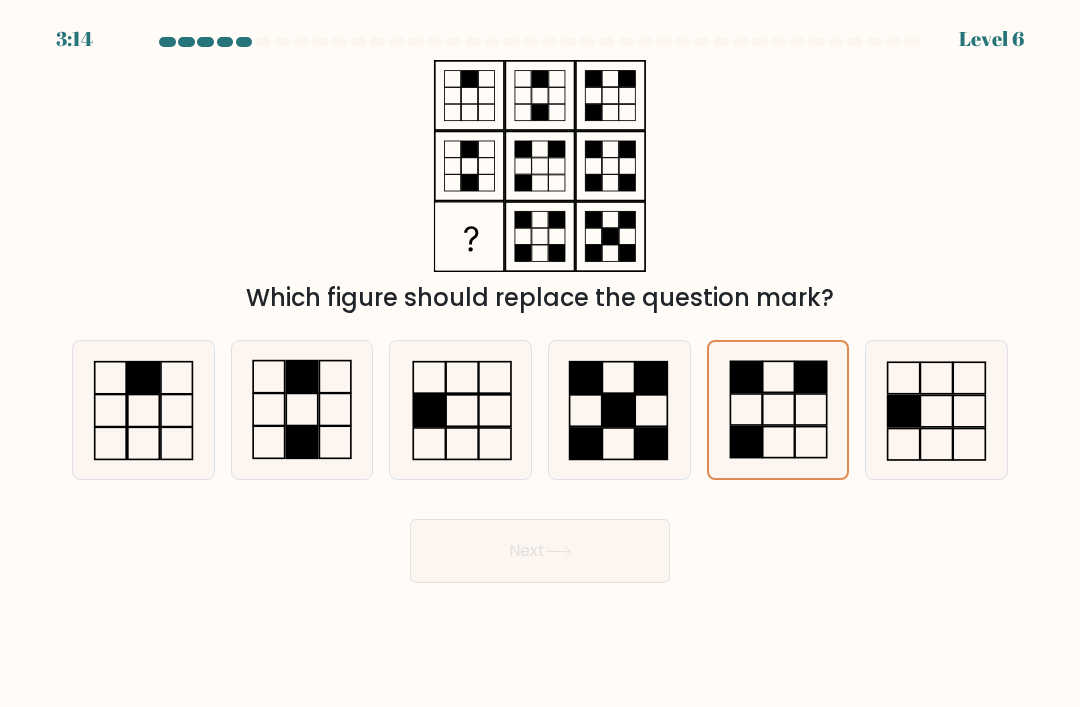click on "Next" at bounding box center (540, 551) 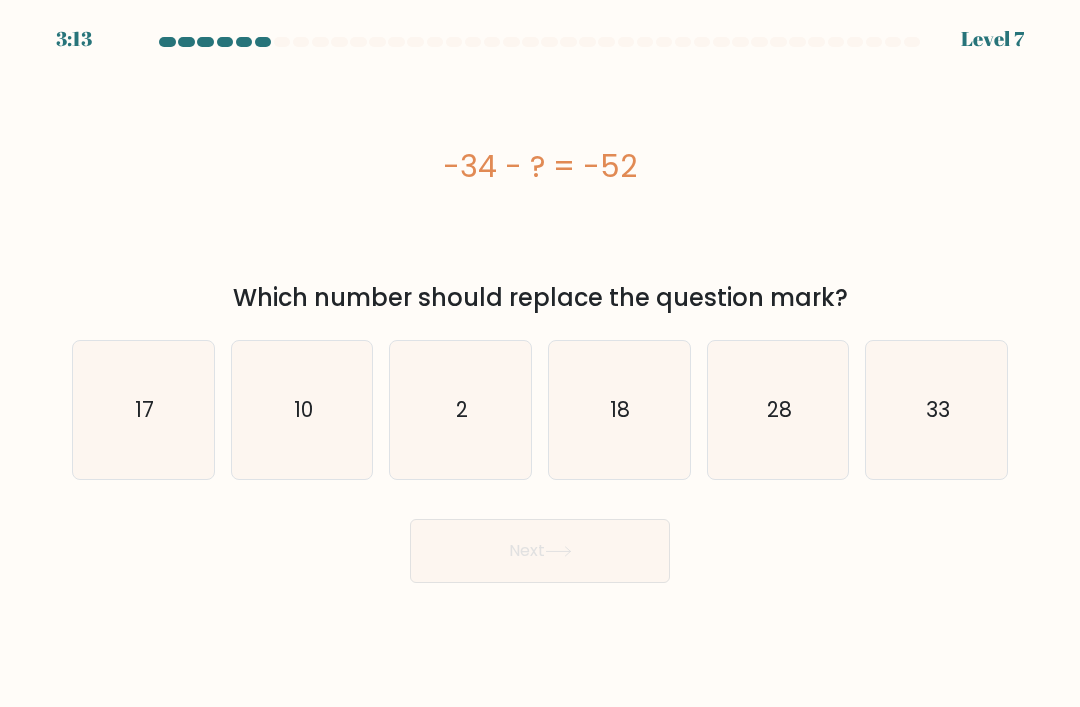 scroll, scrollTop: 0, scrollLeft: 0, axis: both 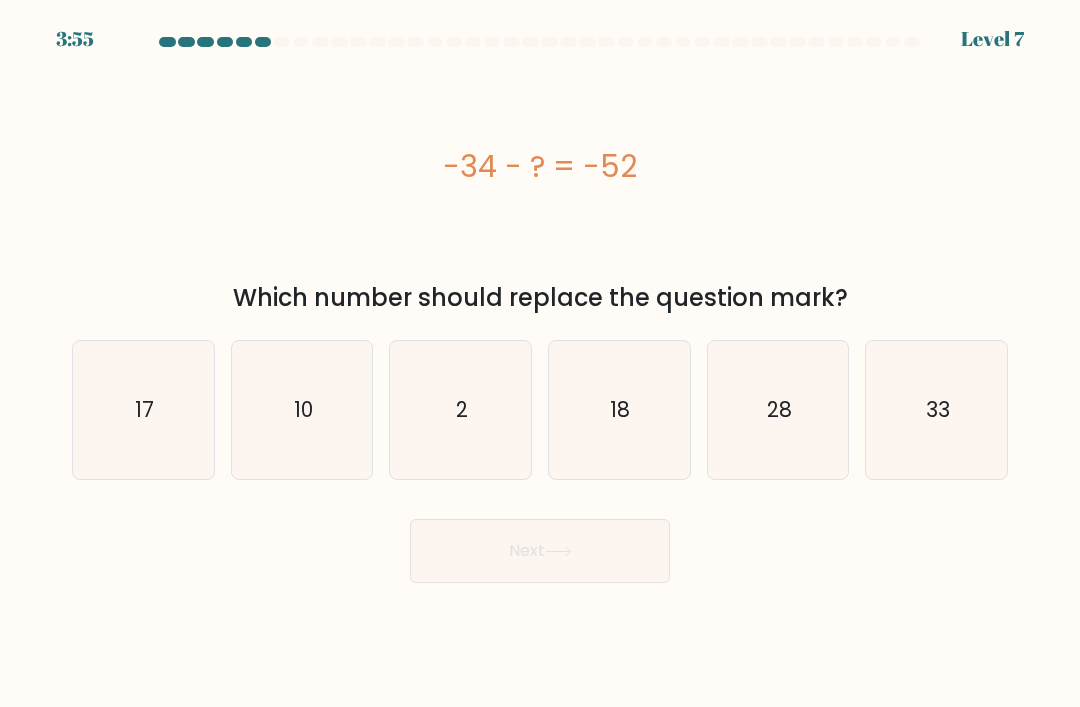 click on "18" at bounding box center (619, 410) 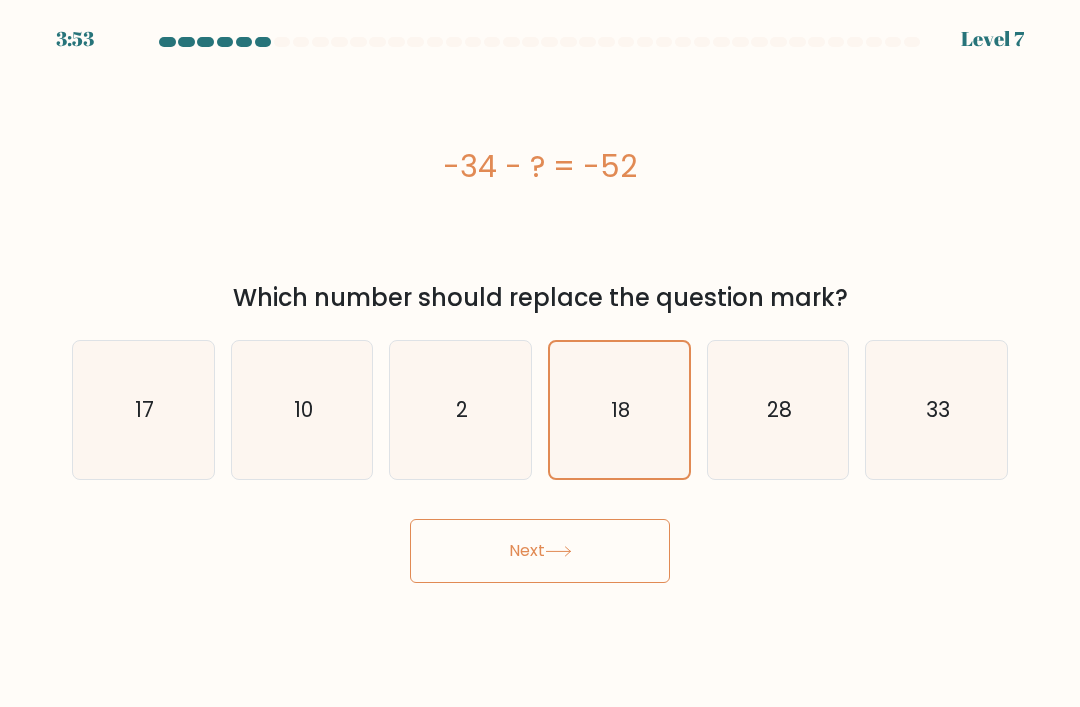 click on "Next" at bounding box center [540, 551] 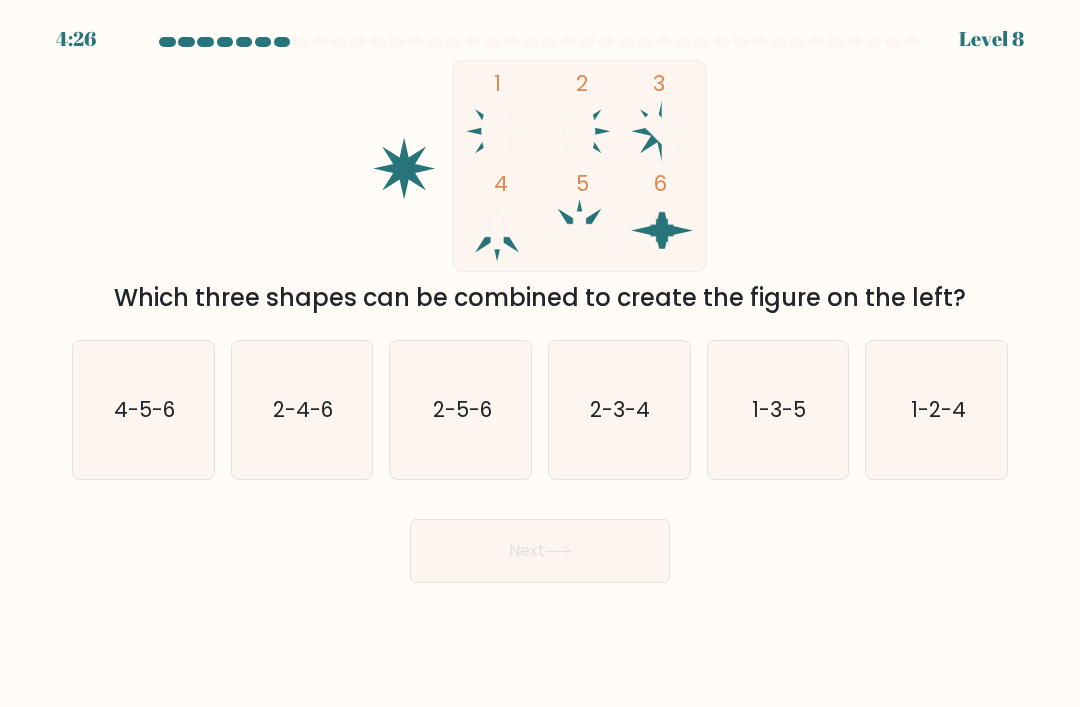 click on "4-5-6" at bounding box center [143, 410] 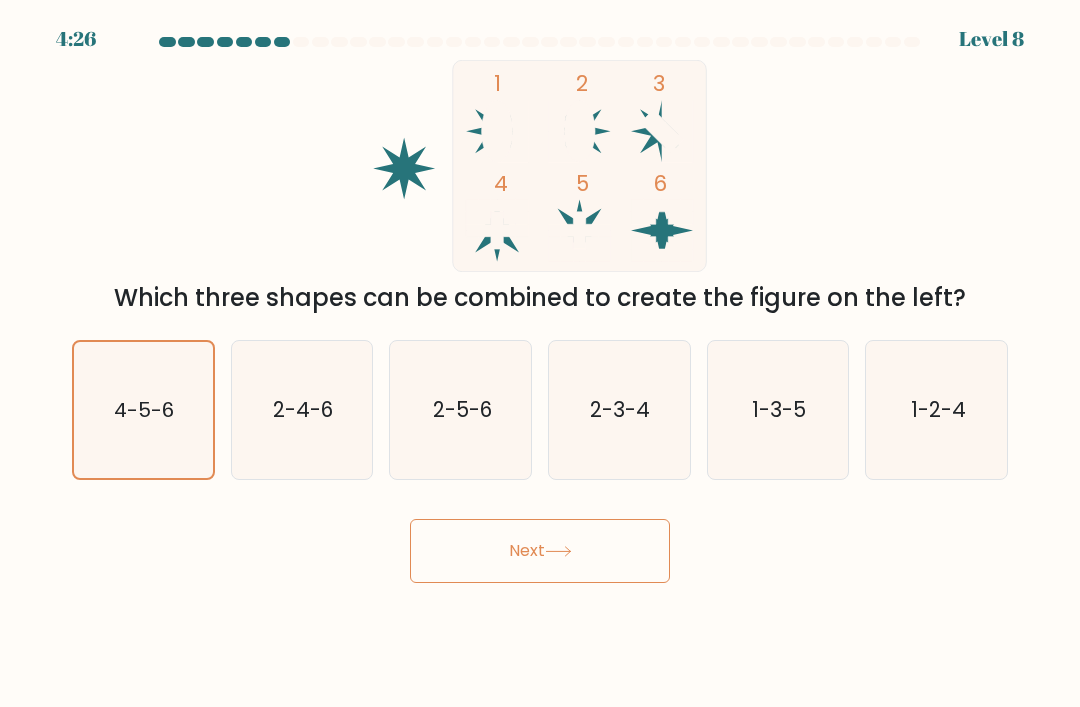 click on "Next" at bounding box center (540, 551) 